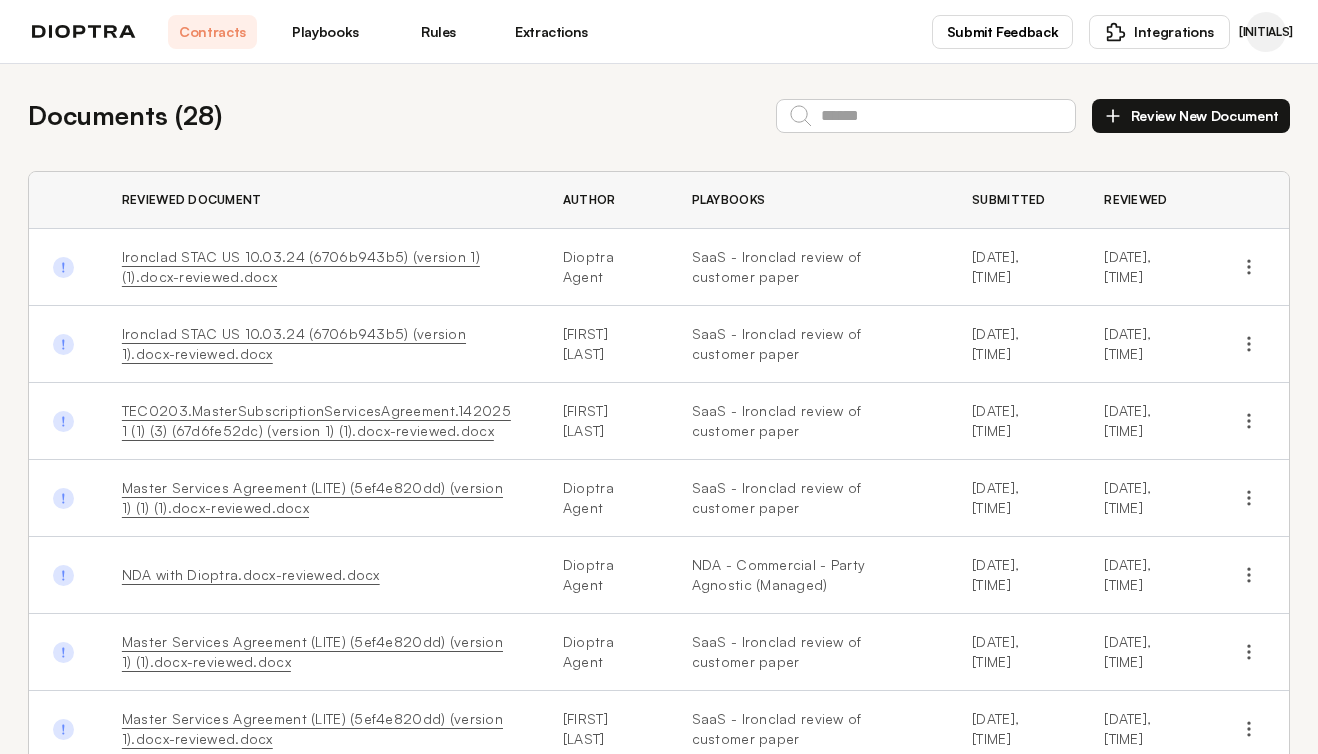 scroll, scrollTop: 0, scrollLeft: 0, axis: both 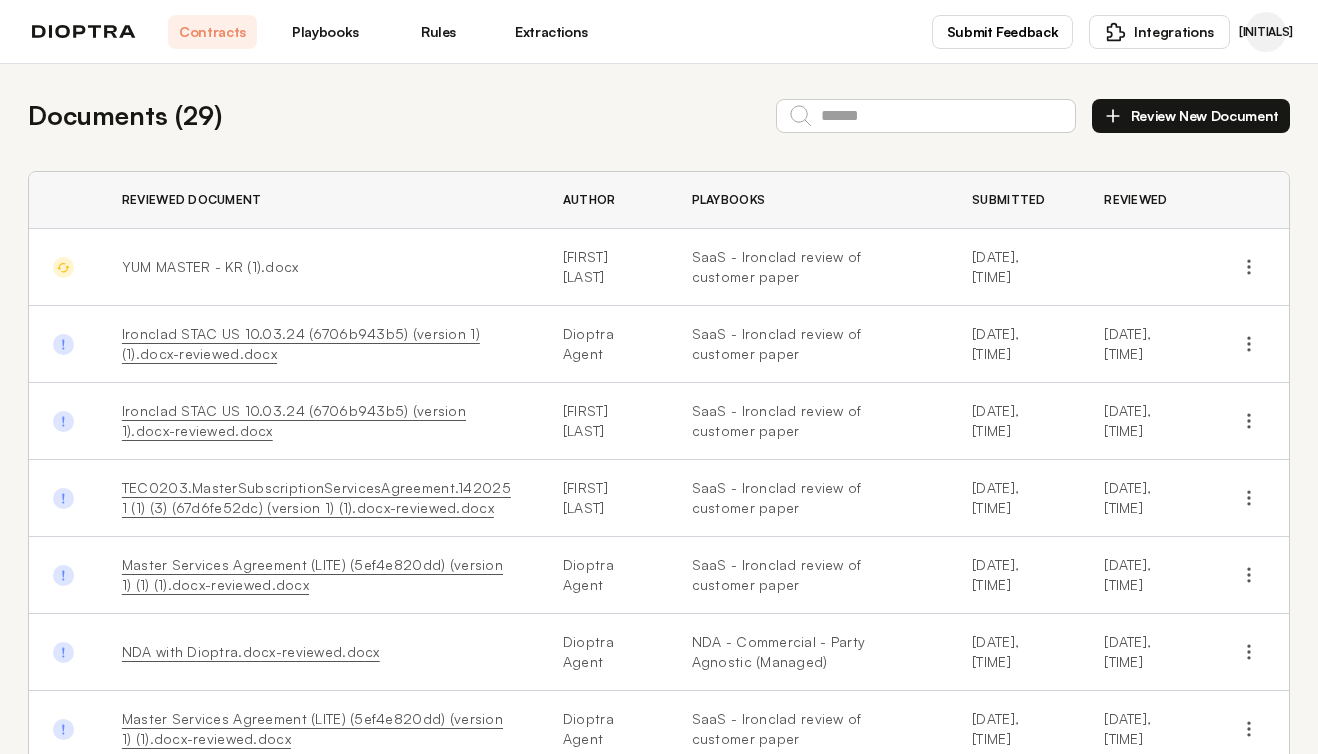 click on "Ironclad STAC US 10.03.24 (6706b943b5) (version 1) (1).docx-reviewed.docx" at bounding box center (301, 343) 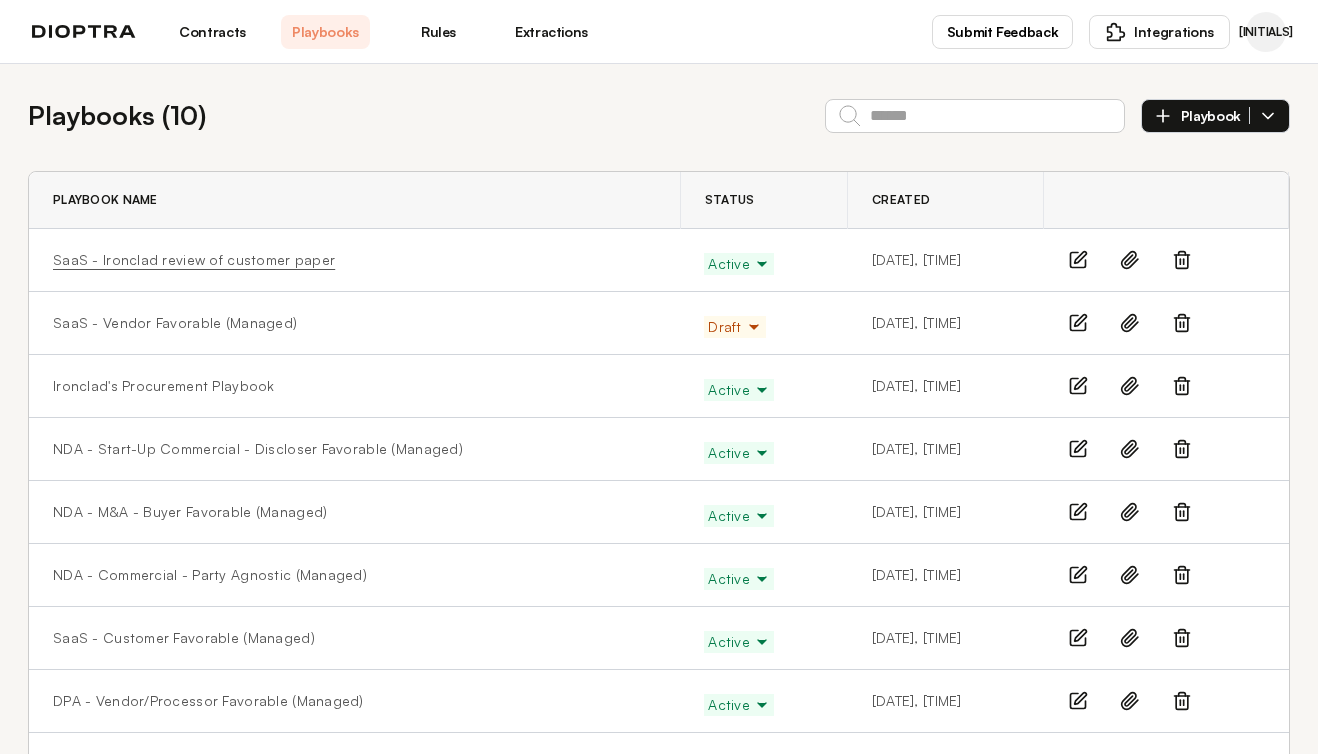 click on "SaaS - Ironclad review of customer paper" at bounding box center [194, 260] 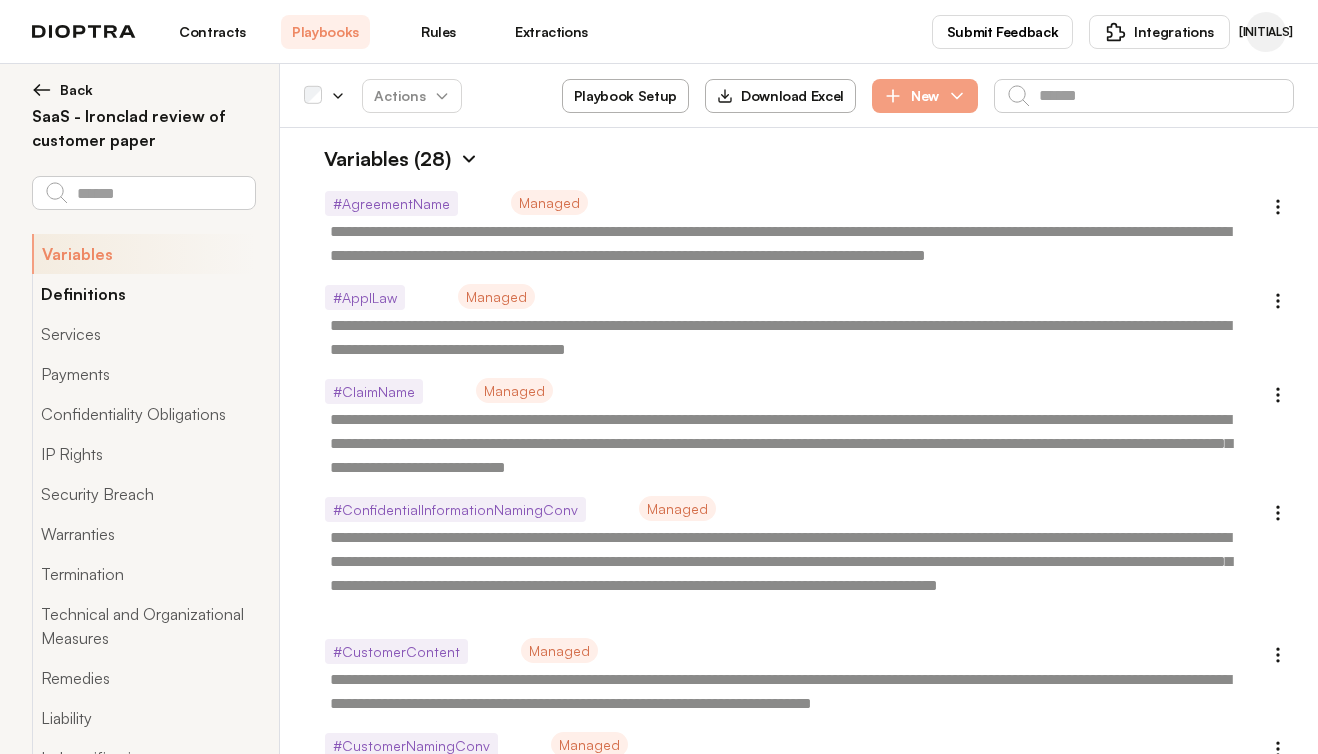 click on "Definitions" at bounding box center (143, 294) 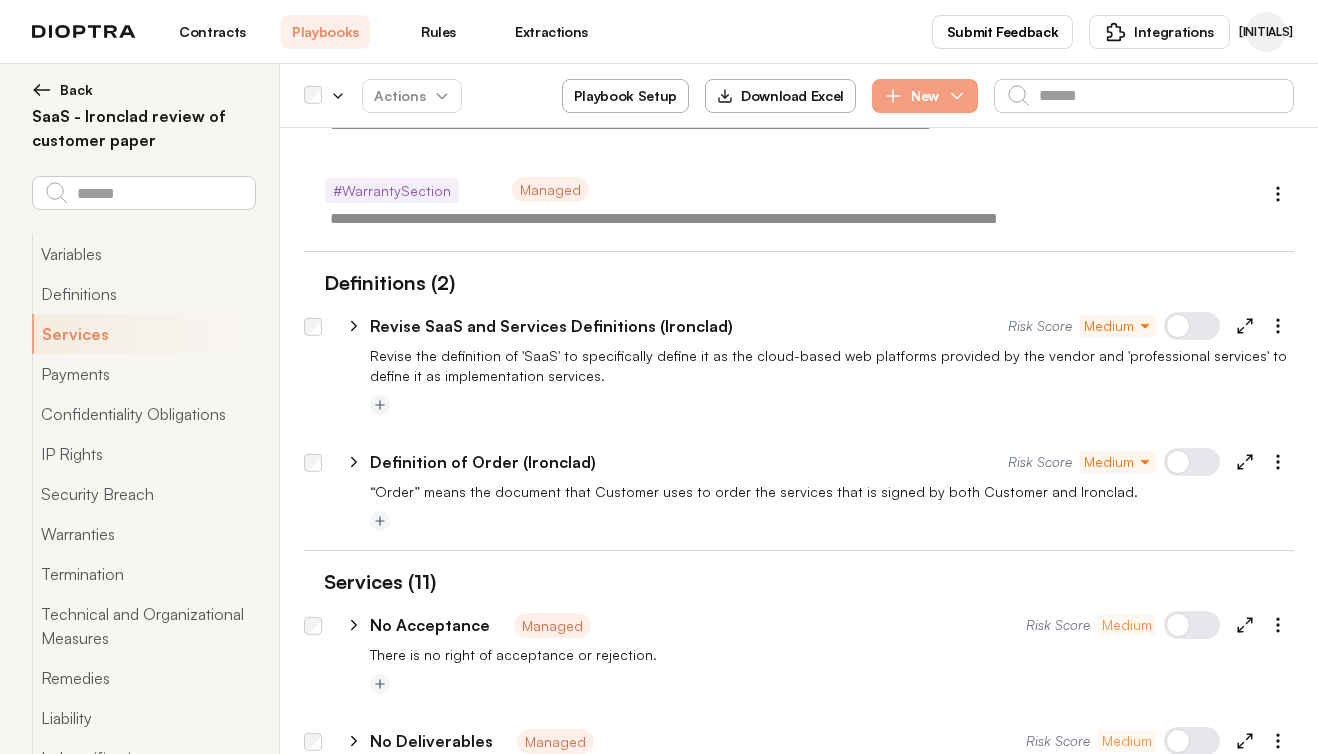 scroll, scrollTop: 2985, scrollLeft: 0, axis: vertical 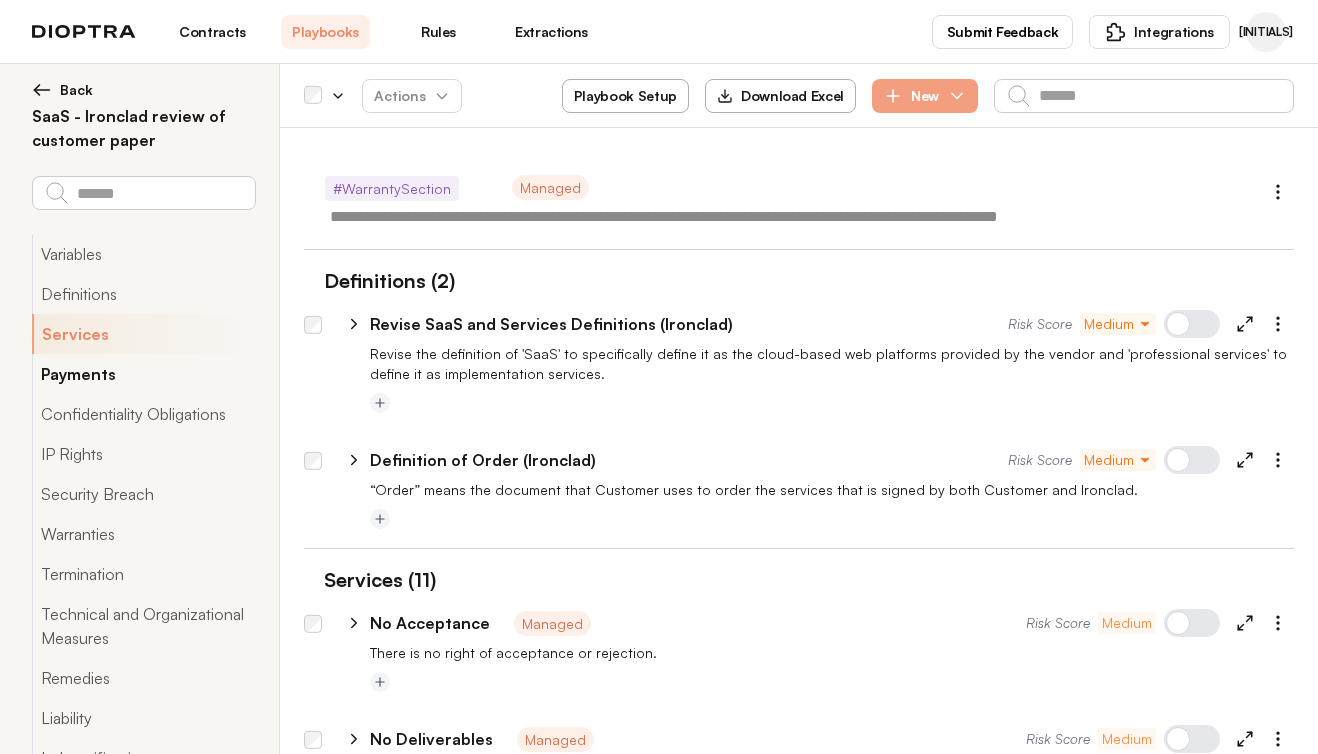 click on "Payments" at bounding box center (143, 254) 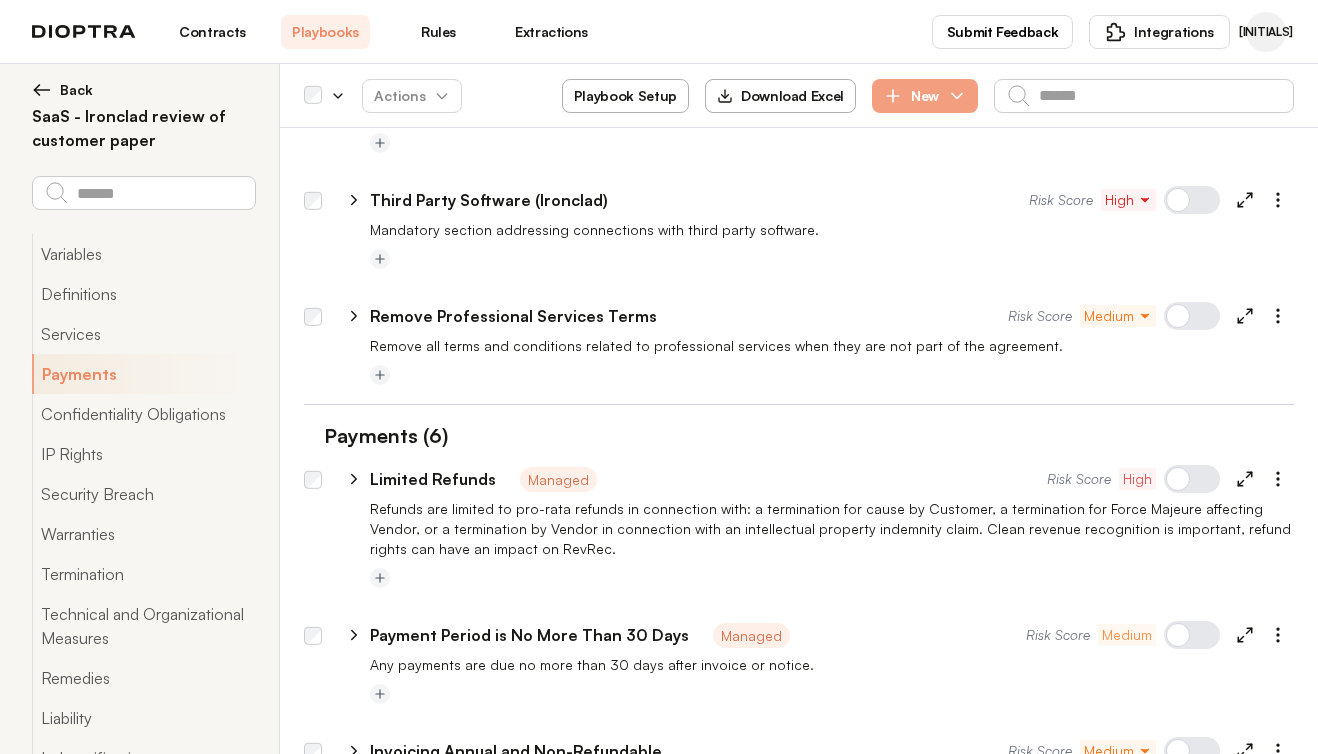 scroll, scrollTop: 4479, scrollLeft: 0, axis: vertical 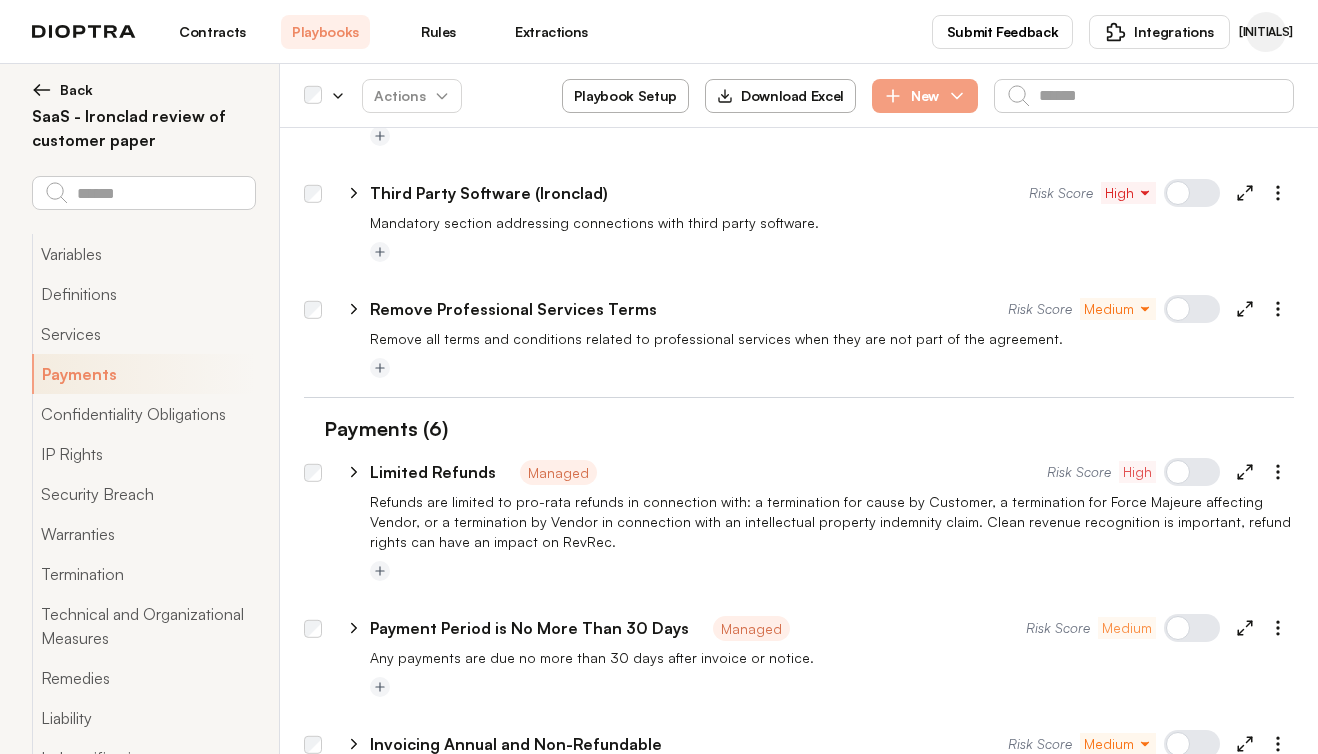 click on "Playbook Setup" at bounding box center (625, 96) 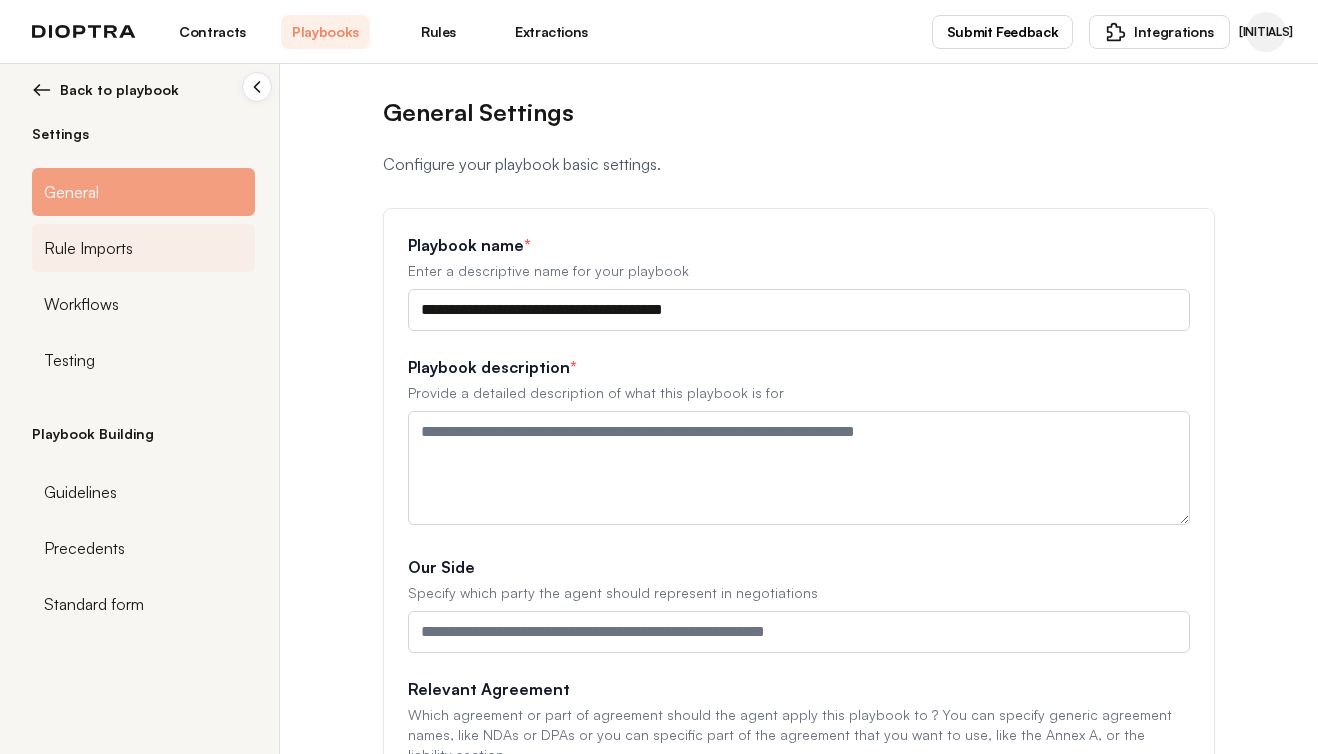 click on "Rule Imports" at bounding box center [88, 248] 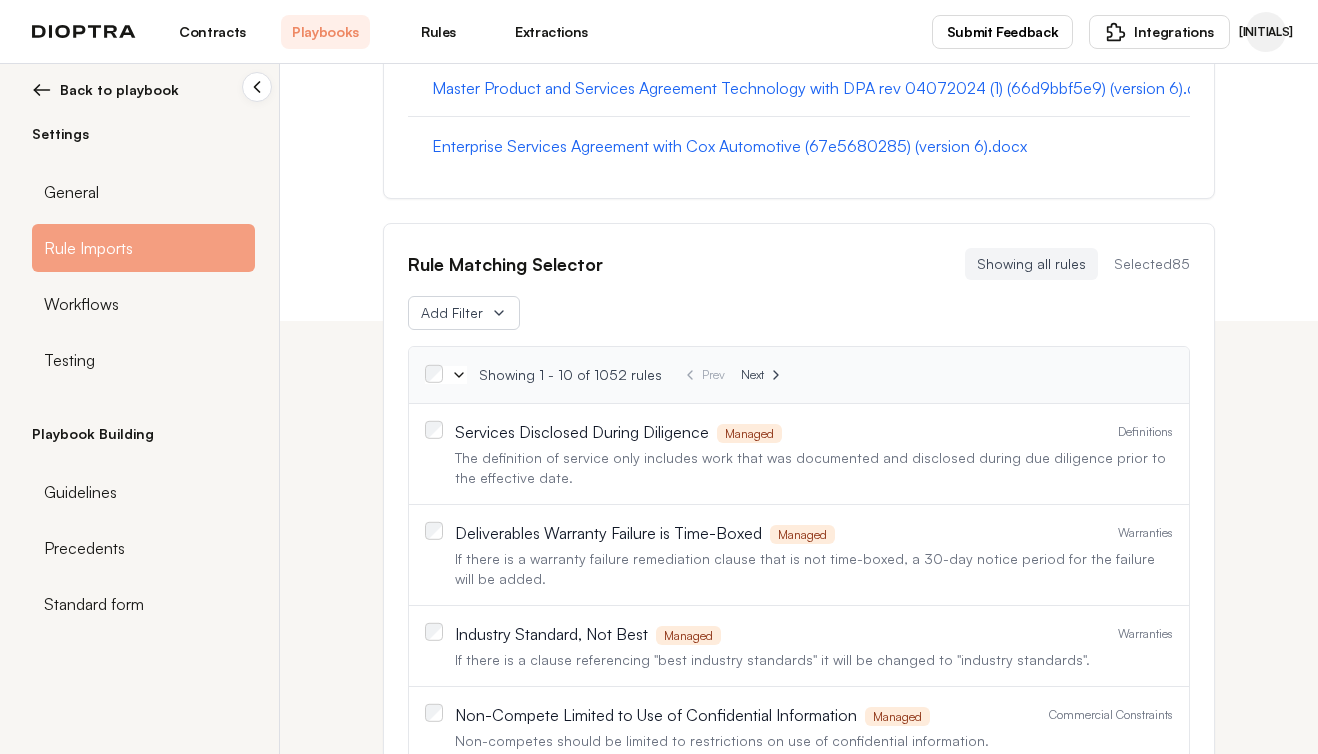 scroll, scrollTop: 456, scrollLeft: 0, axis: vertical 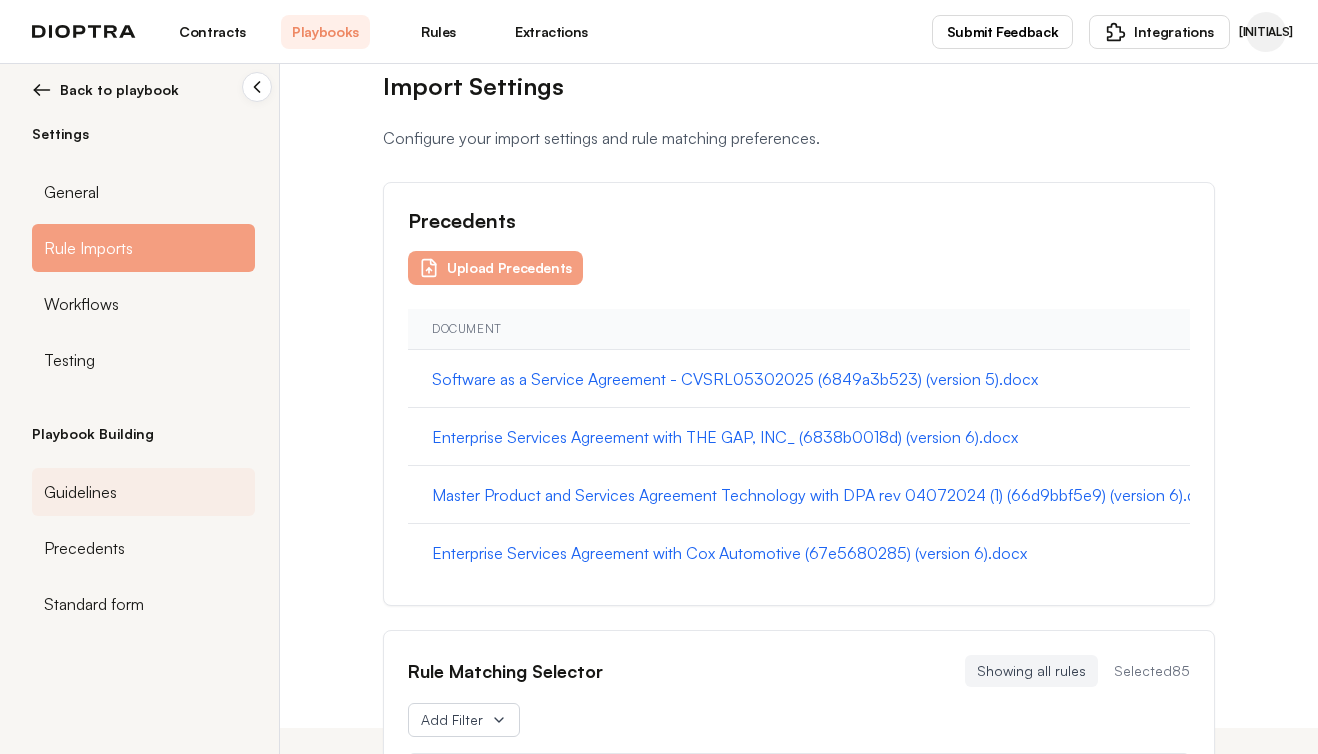 click on "Guidelines" at bounding box center (80, 492) 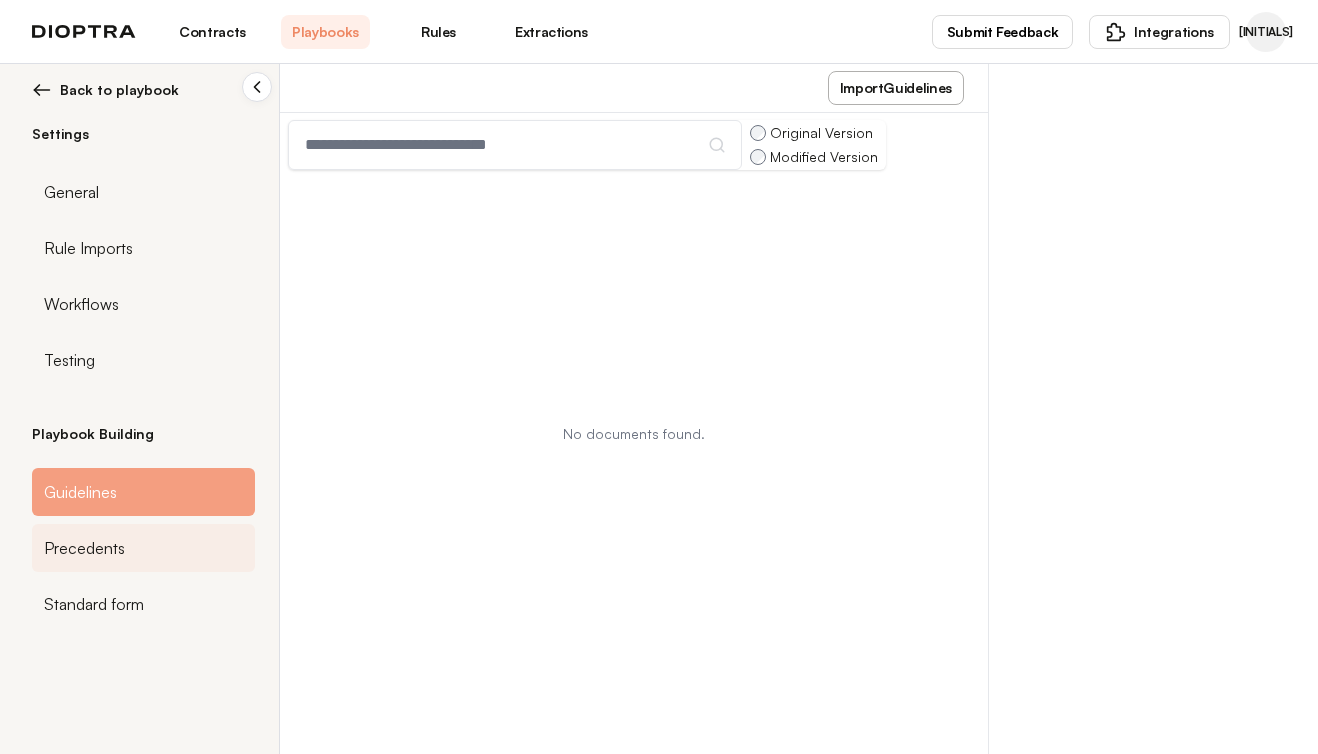 click on "Precedents" at bounding box center [84, 548] 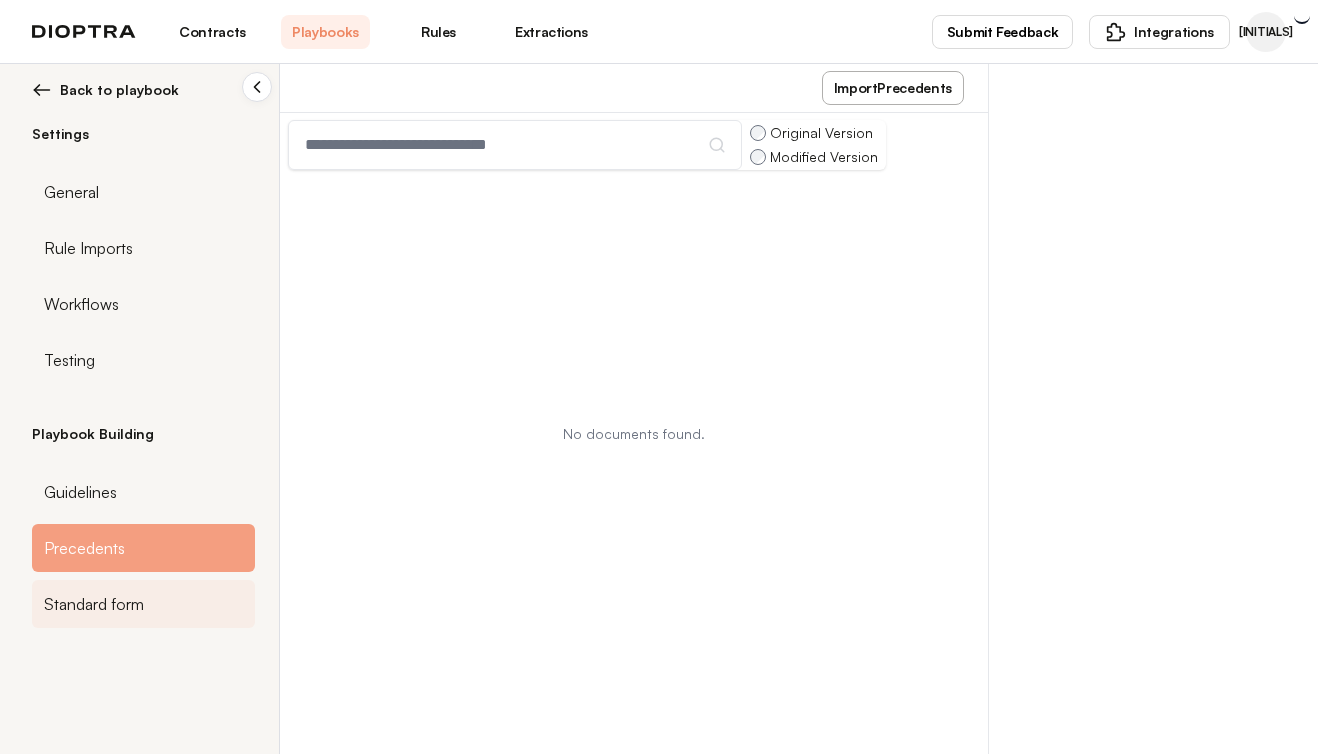 click on "Standard form" at bounding box center (80, 492) 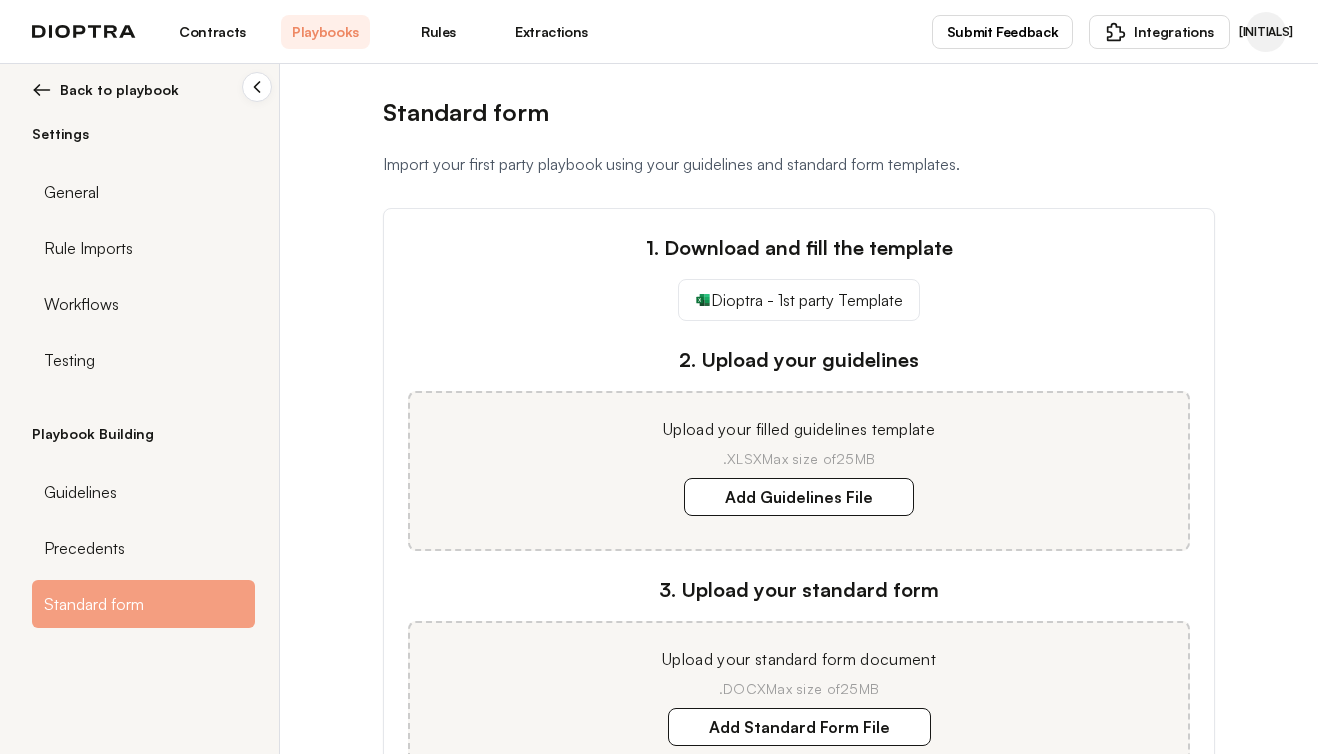 scroll, scrollTop: 200, scrollLeft: 0, axis: vertical 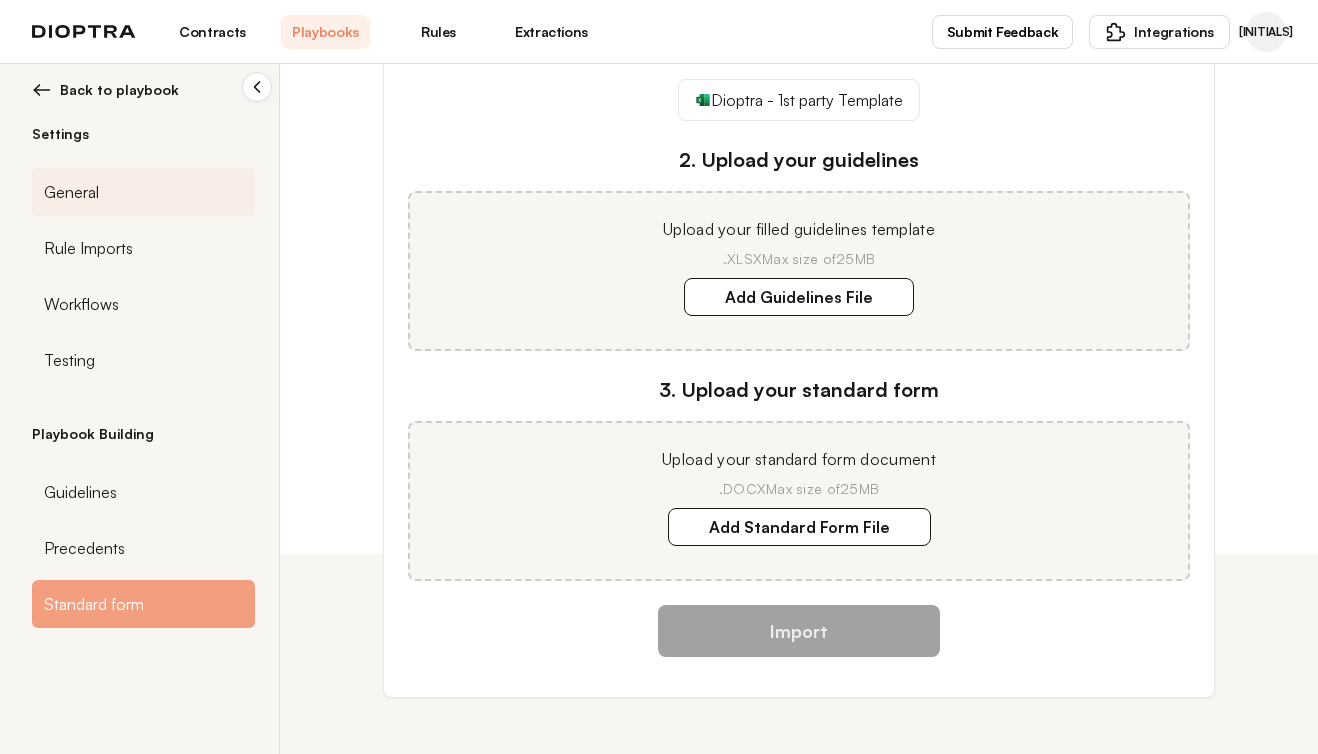 click on "General" at bounding box center (71, 192) 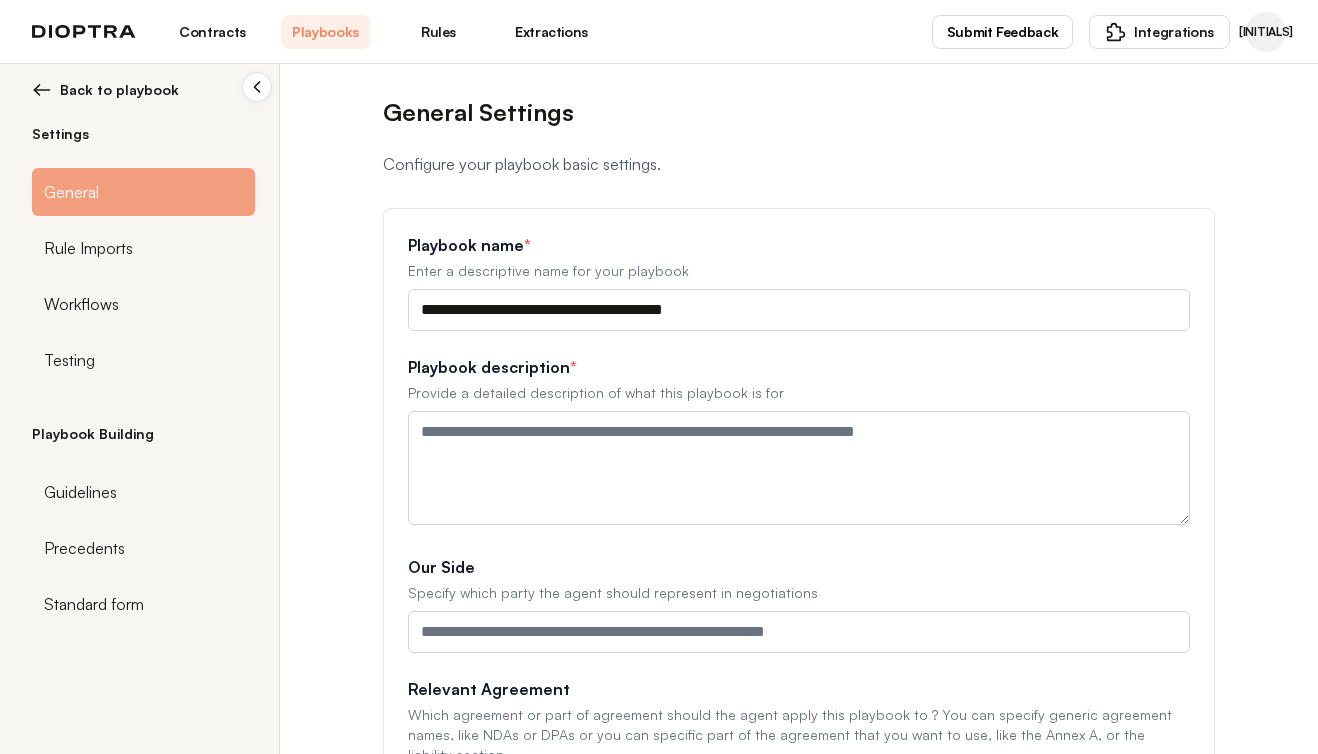 scroll, scrollTop: 276, scrollLeft: 0, axis: vertical 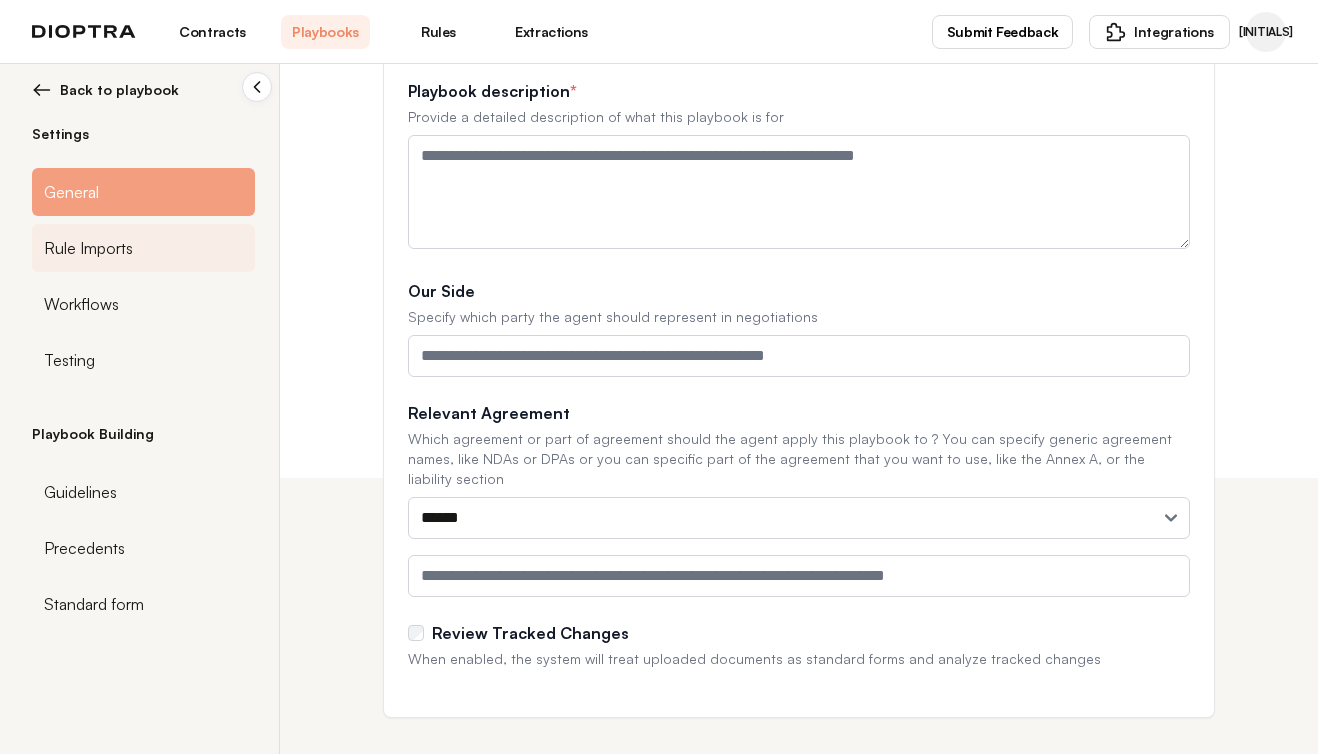 click on "Rule Imports" at bounding box center [88, 248] 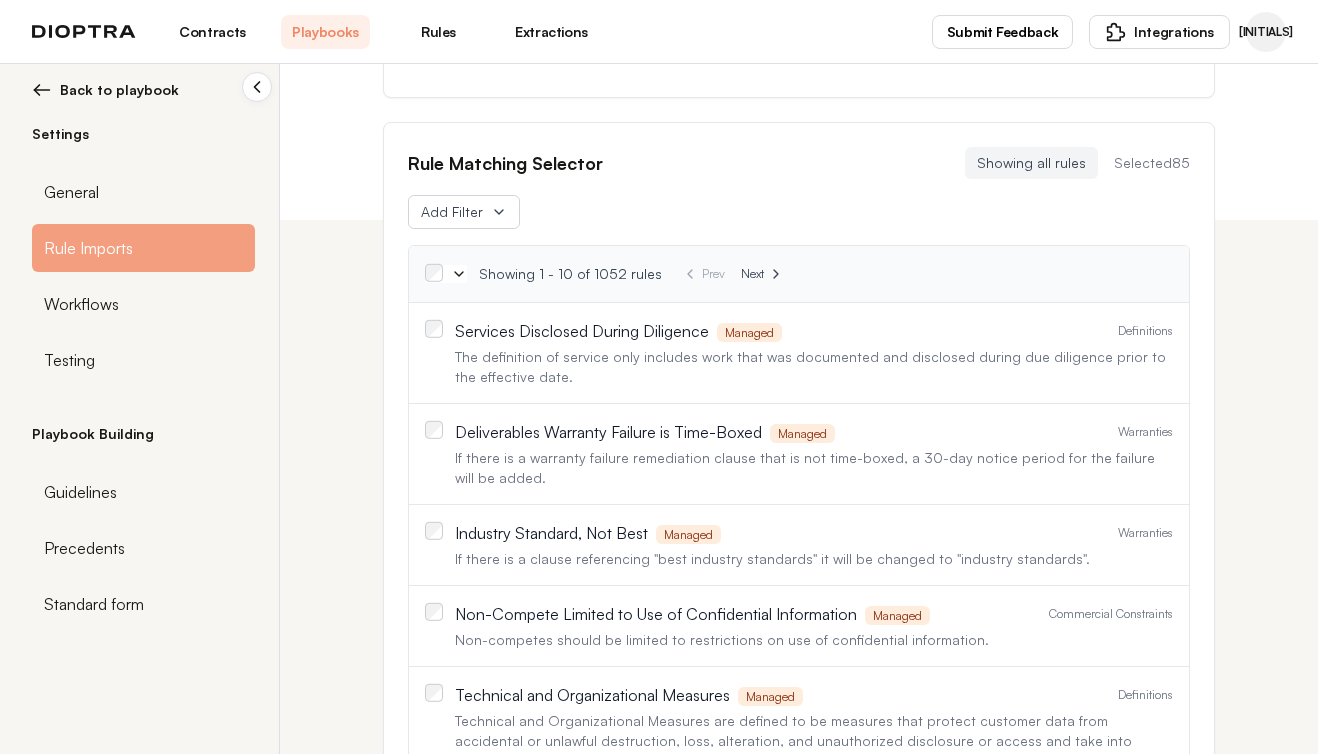 scroll, scrollTop: 544, scrollLeft: 0, axis: vertical 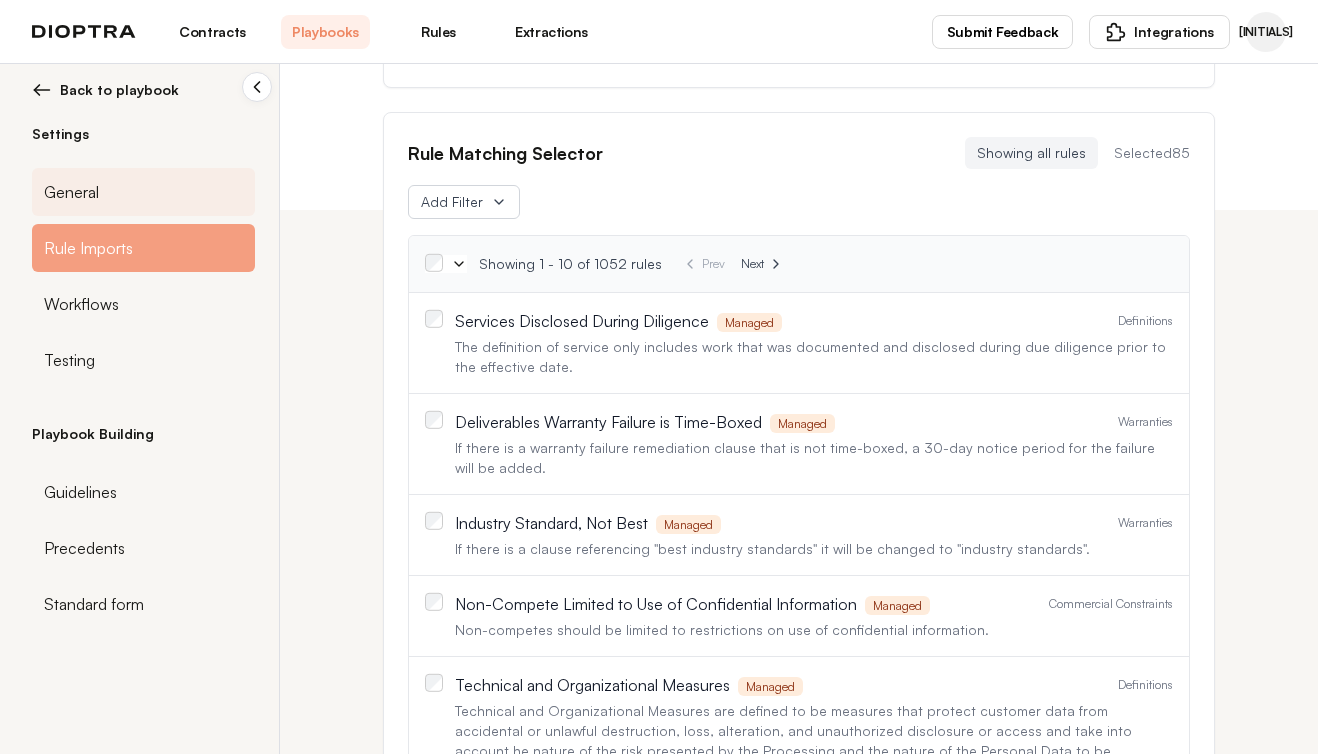 click on "General" at bounding box center [71, 192] 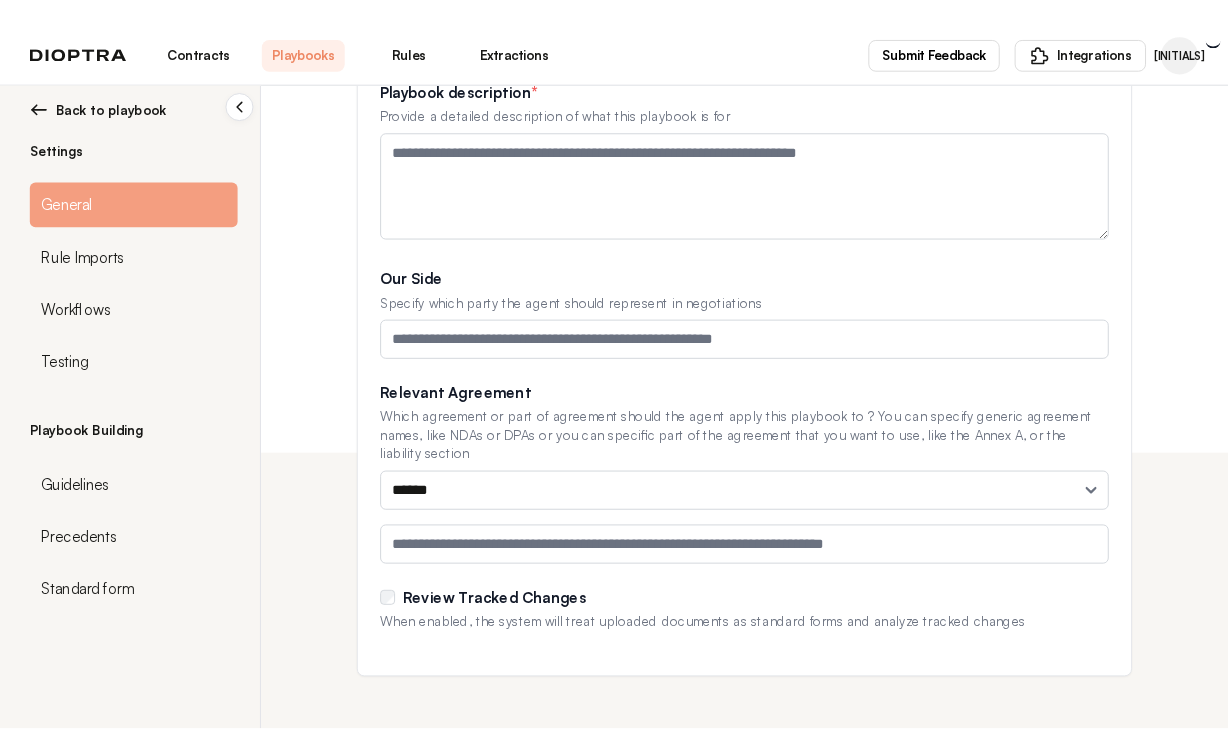 scroll, scrollTop: 0, scrollLeft: 0, axis: both 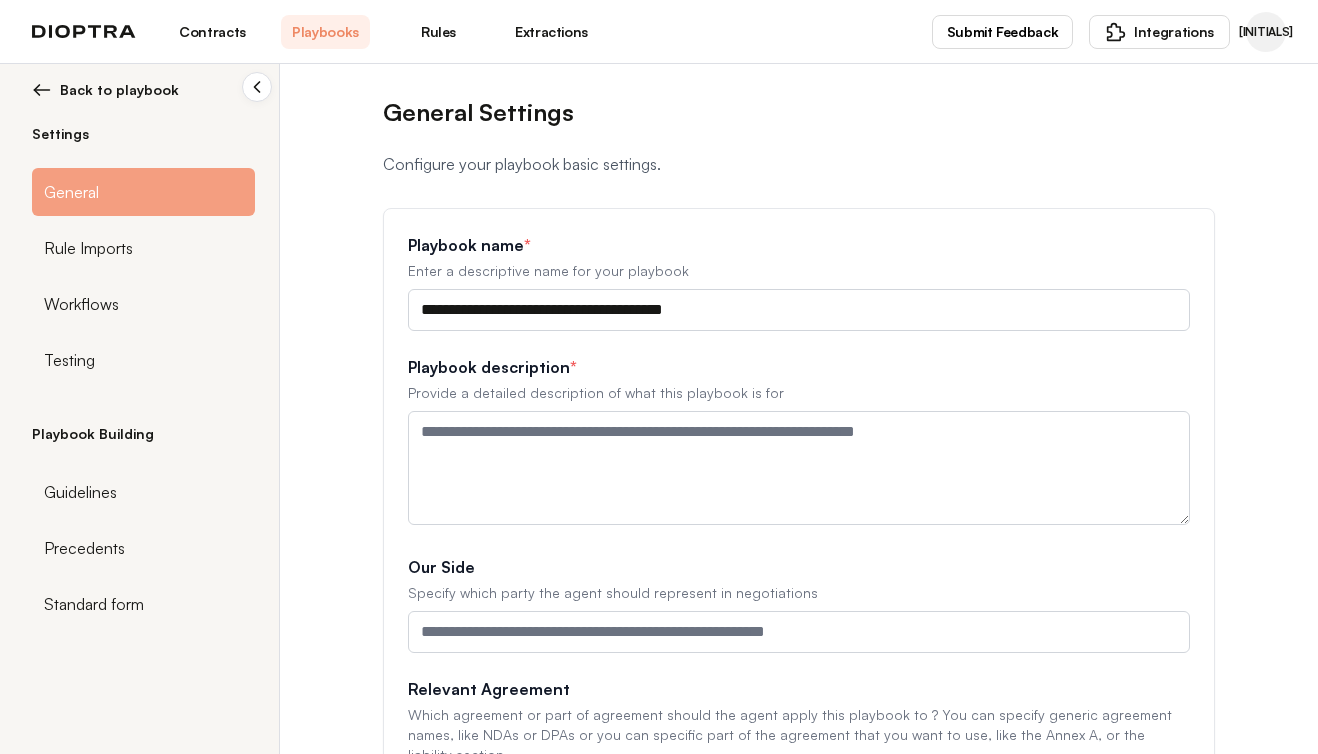 click at bounding box center [42, 90] 